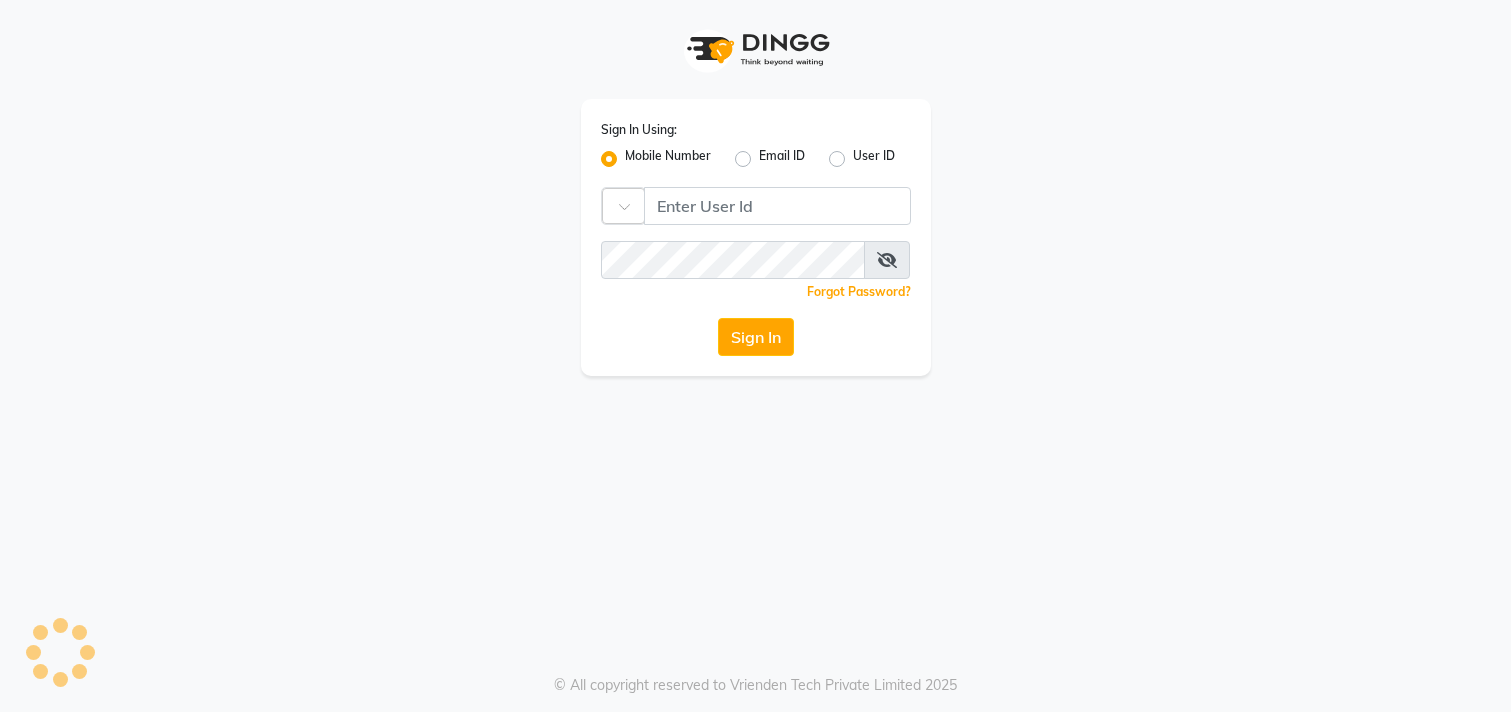 scroll, scrollTop: 0, scrollLeft: 0, axis: both 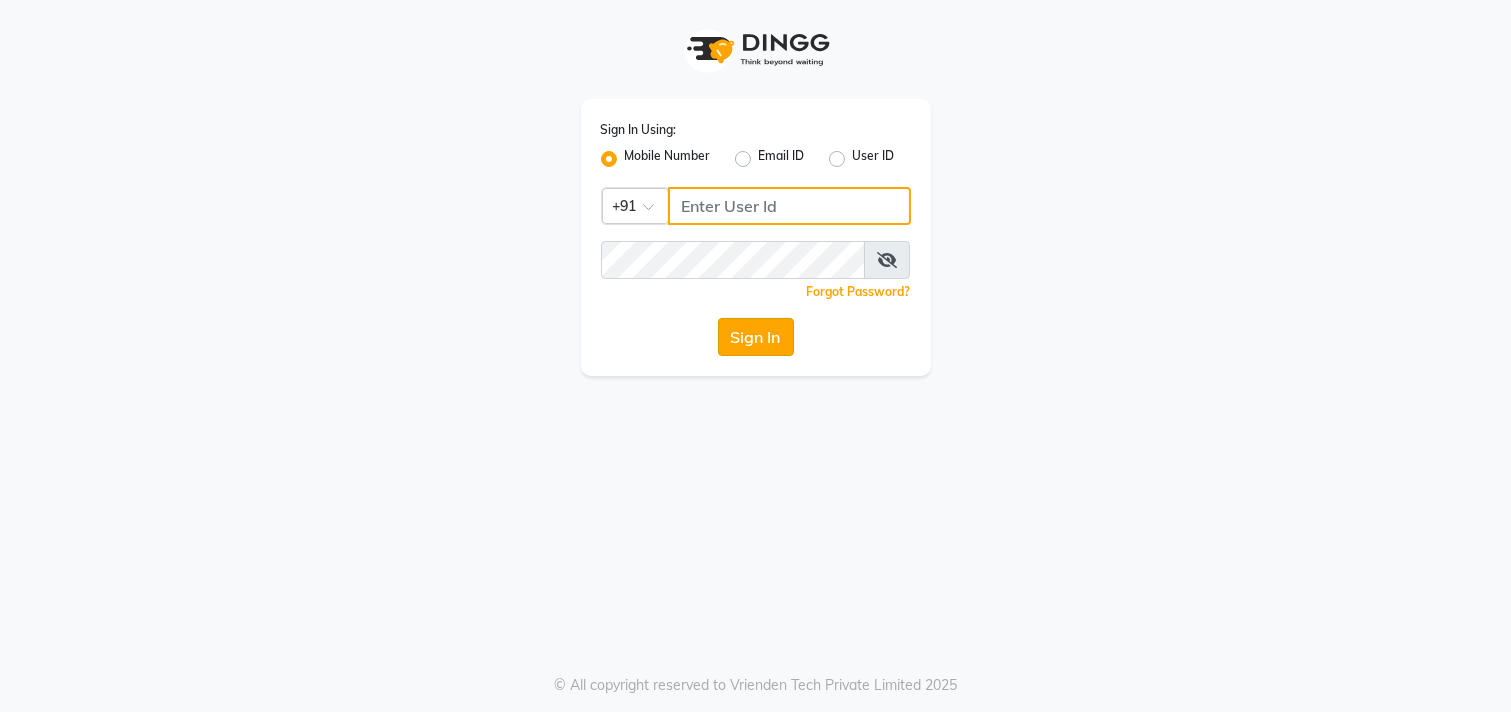 type on "[PHONE]" 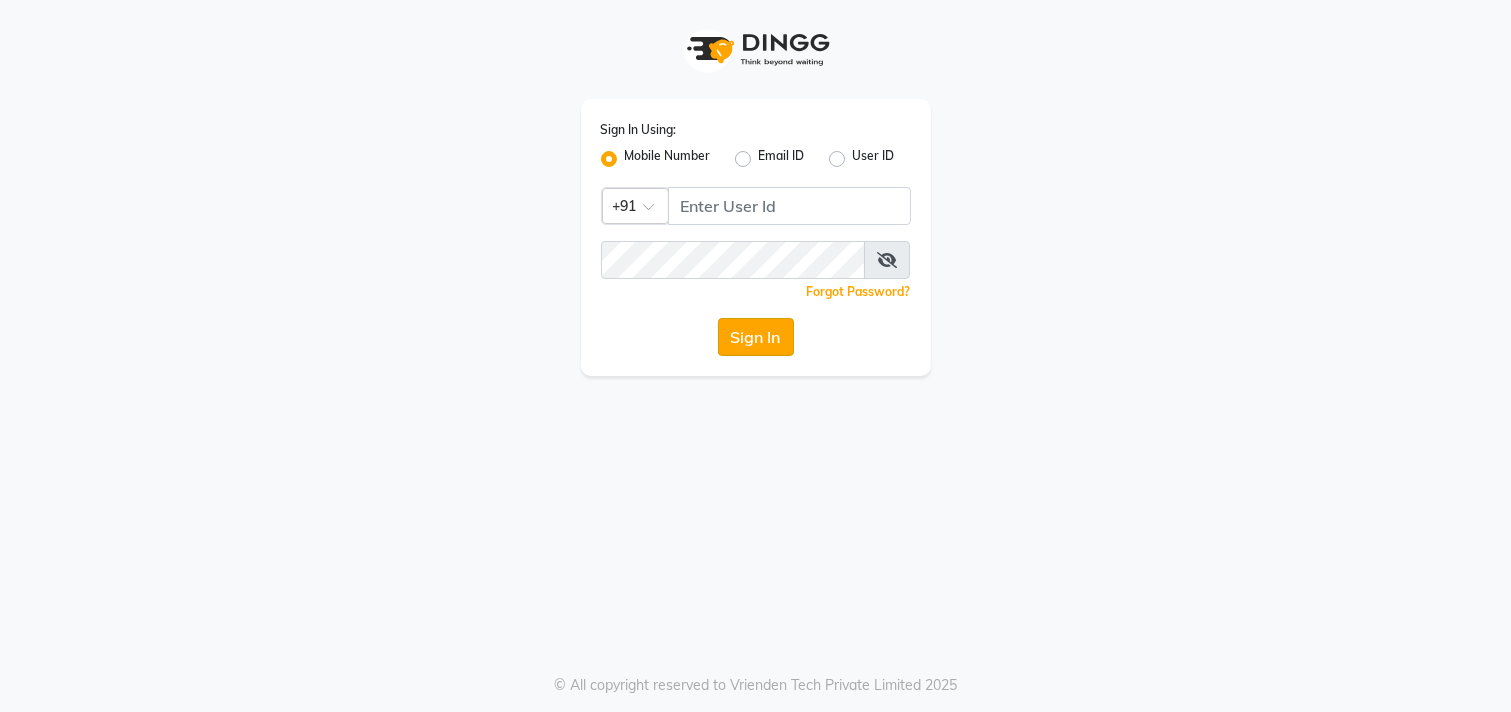click on "Sign In" 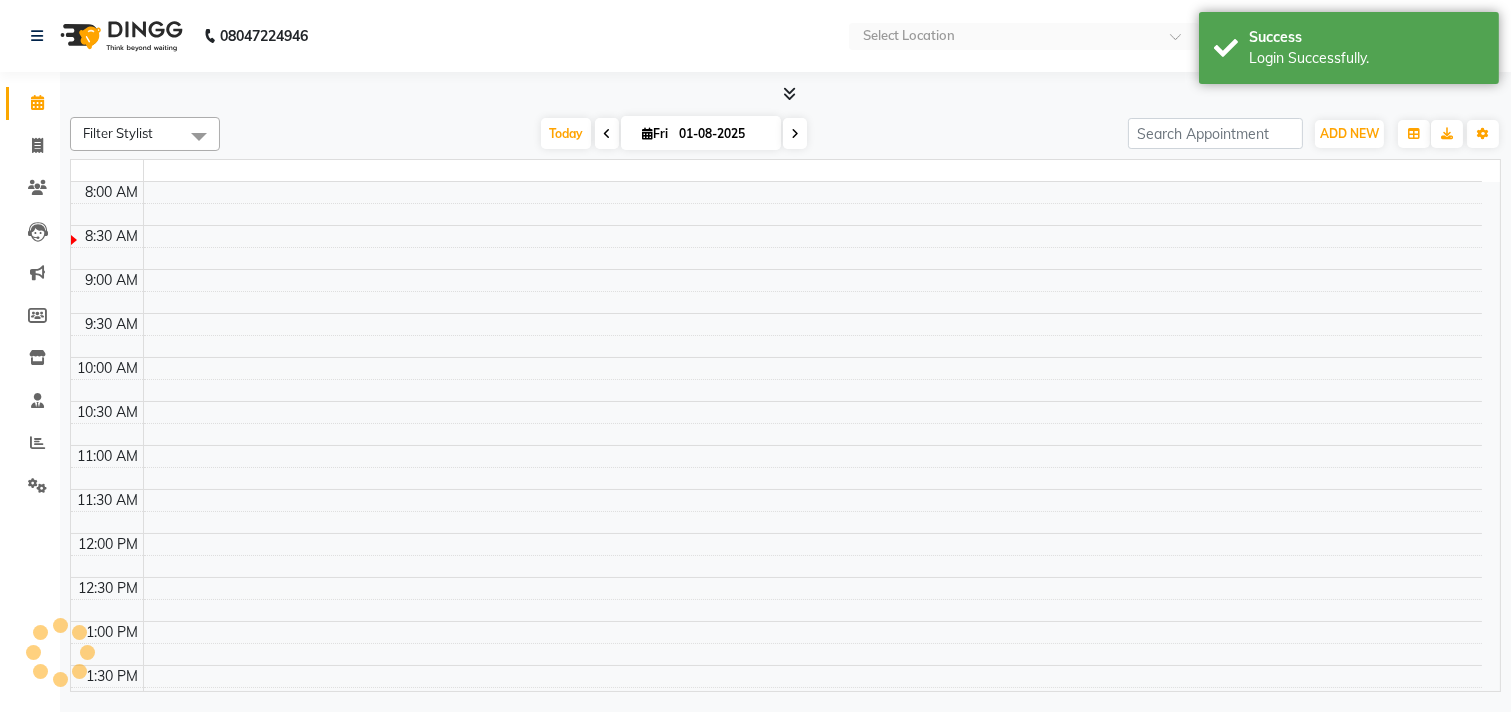 select on "en" 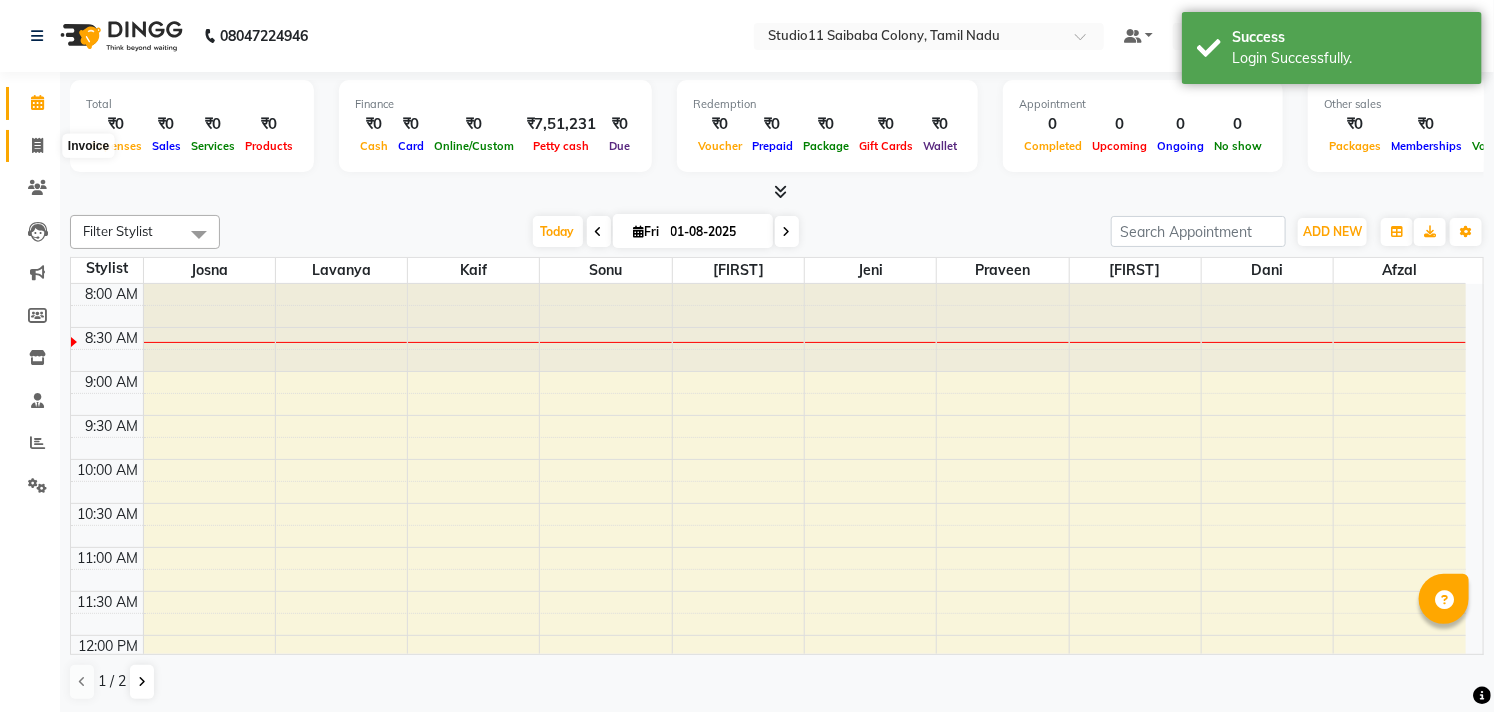 click 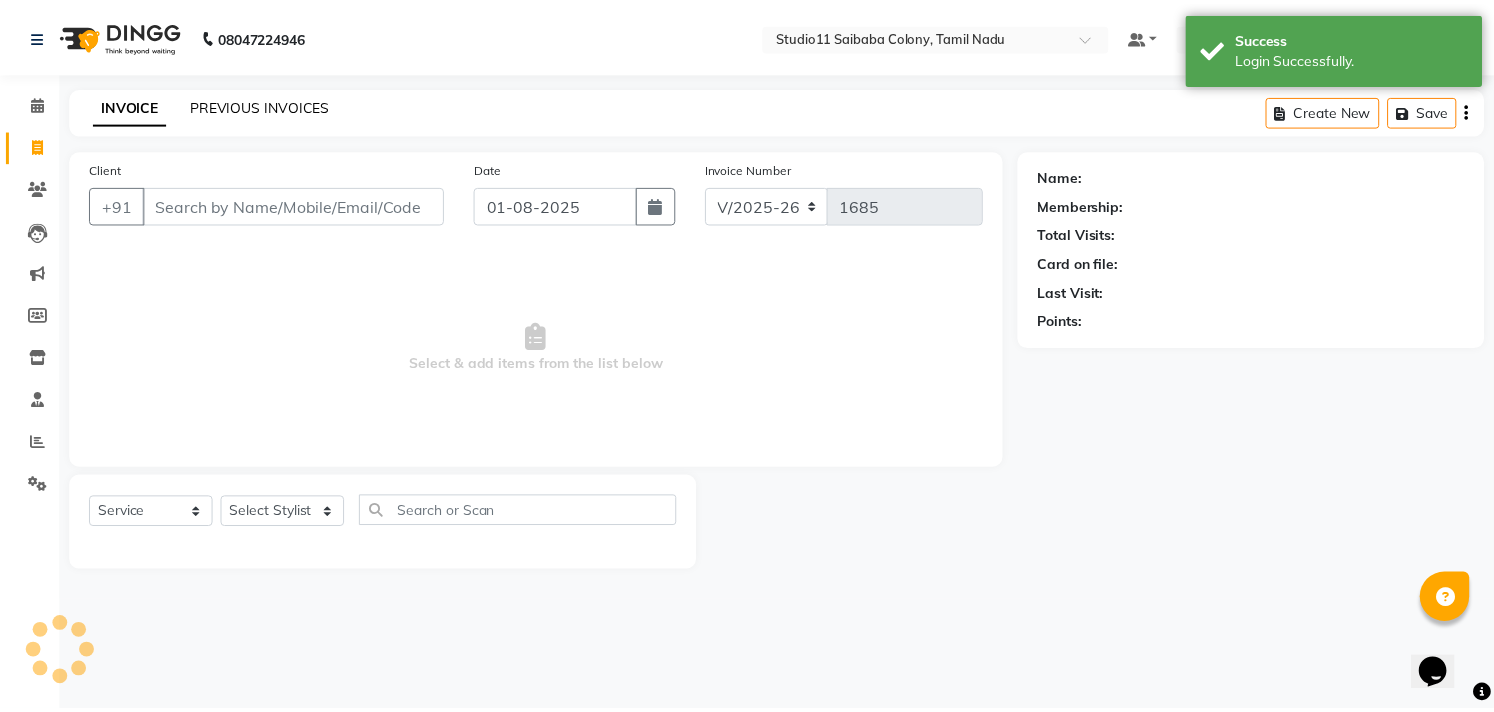 scroll, scrollTop: 0, scrollLeft: 0, axis: both 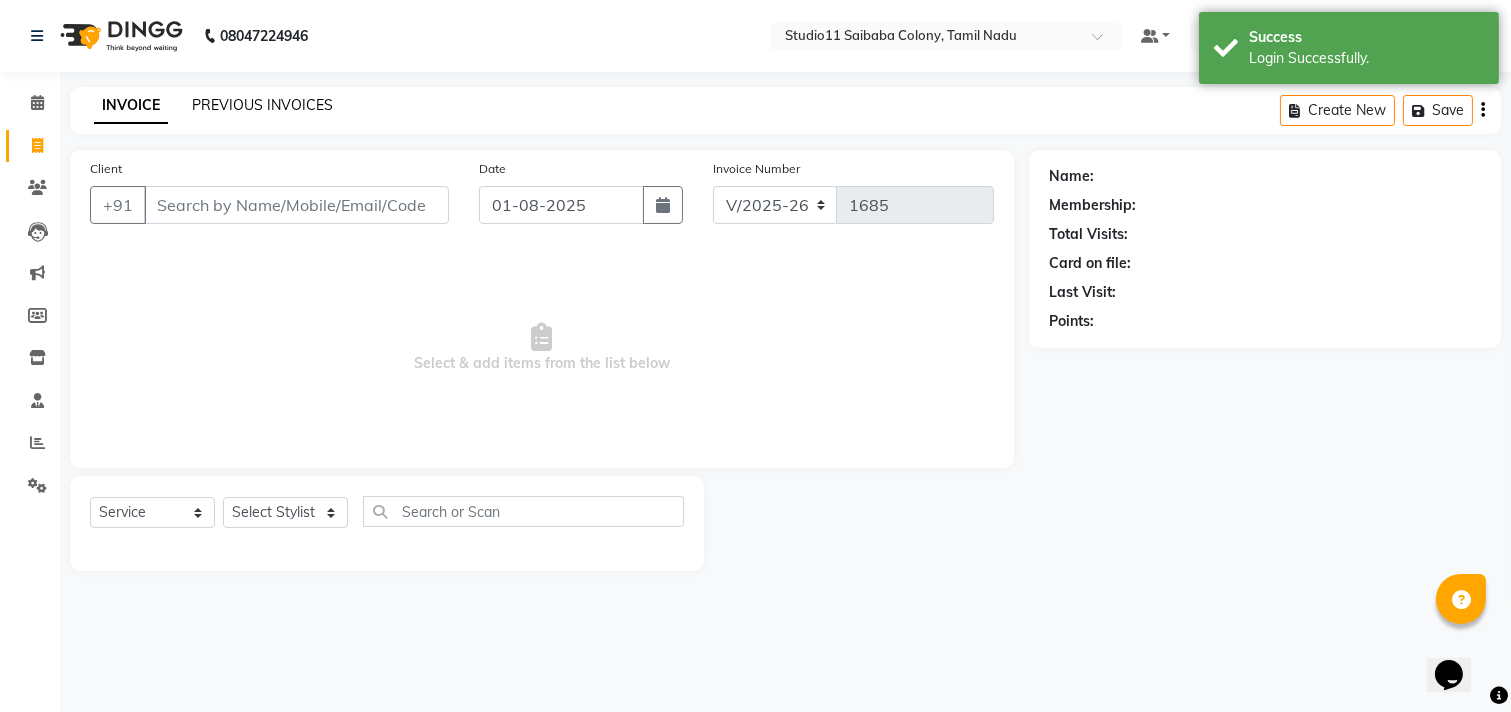 click on "PREVIOUS INVOICES" 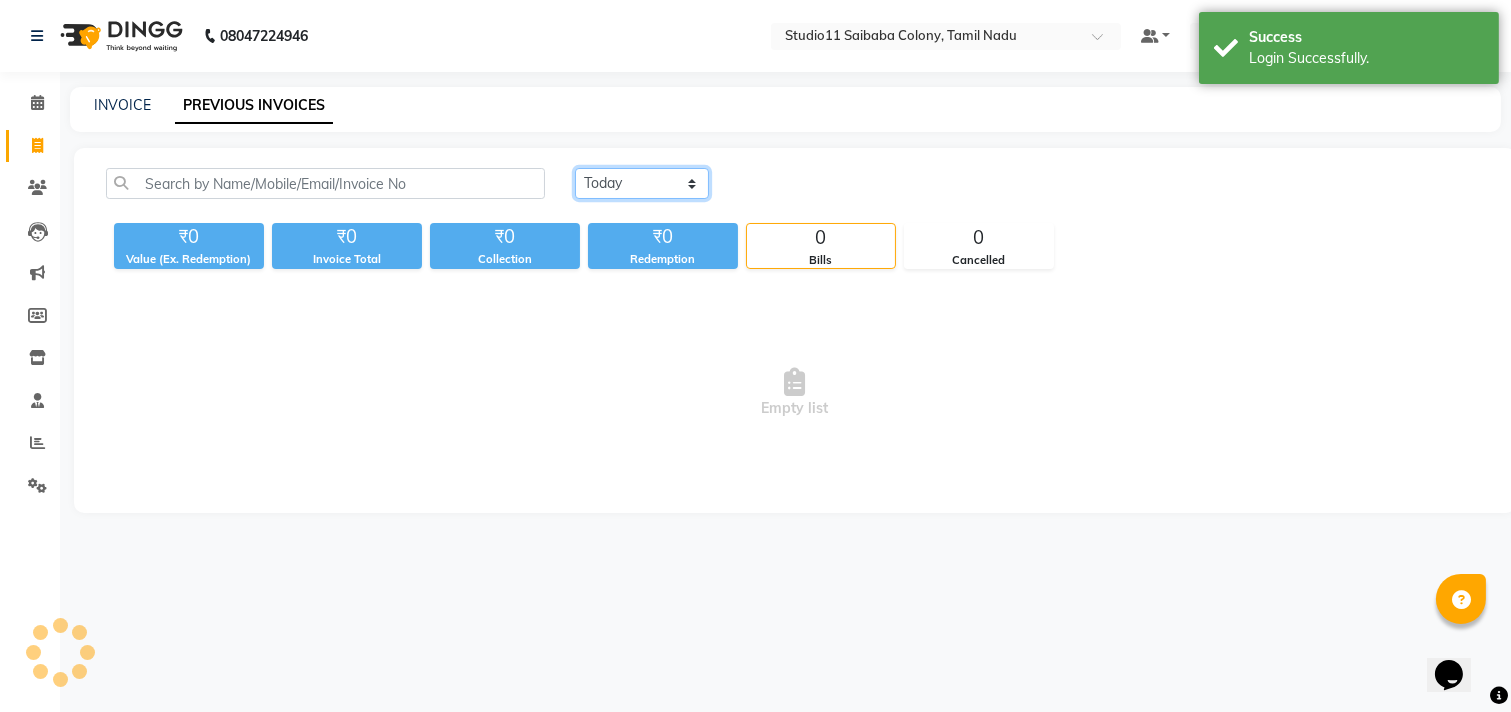 drag, startPoint x: 634, startPoint y: 181, endPoint x: 638, endPoint y: 196, distance: 15.524175 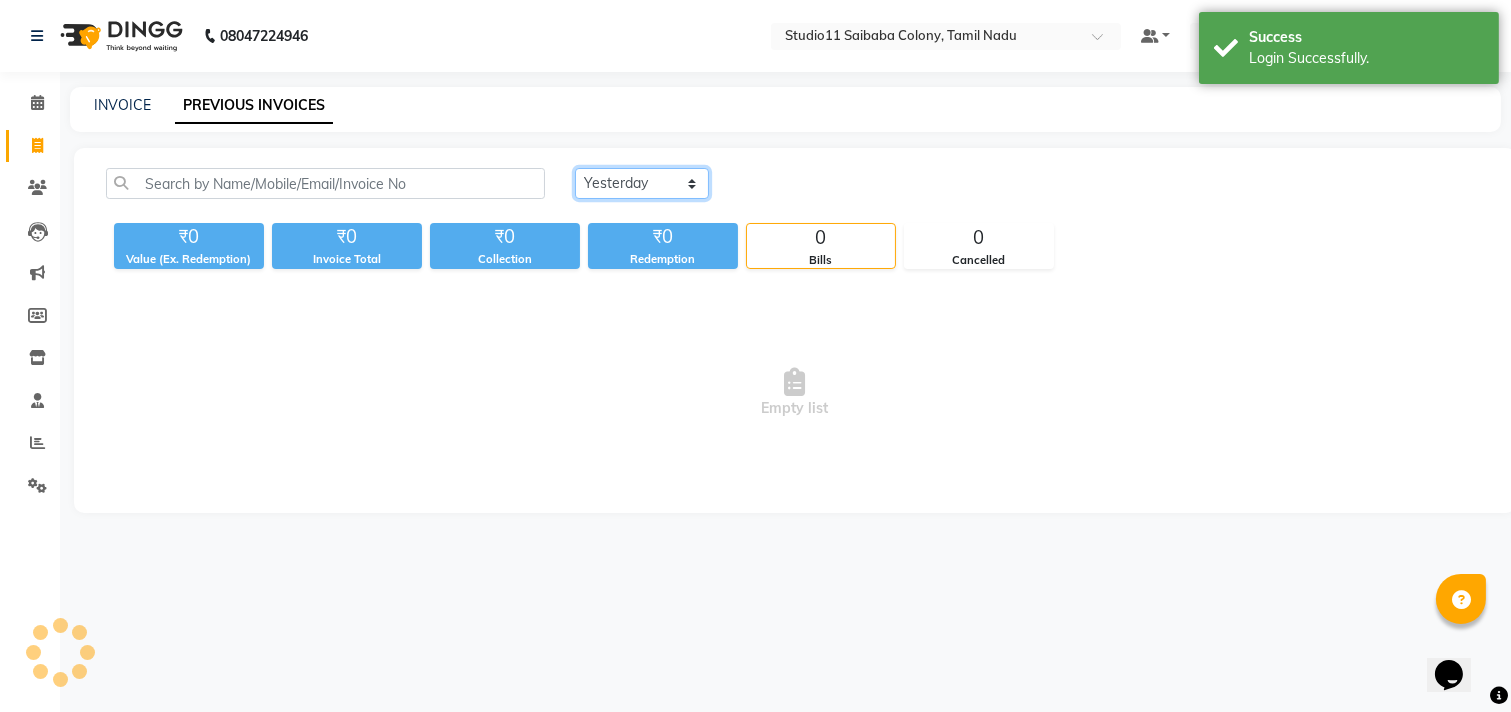 click on "Today Yesterday Custom Range" 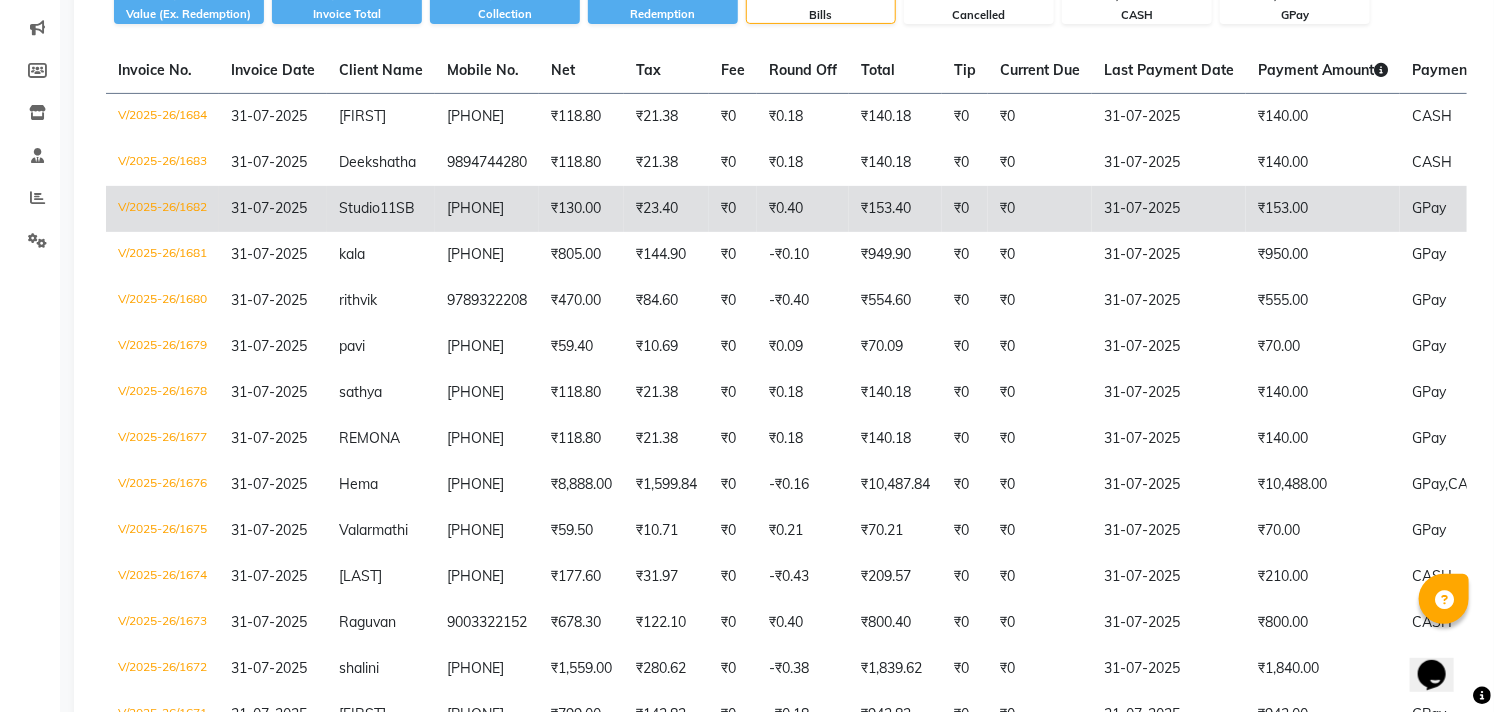scroll, scrollTop: 392, scrollLeft: 0, axis: vertical 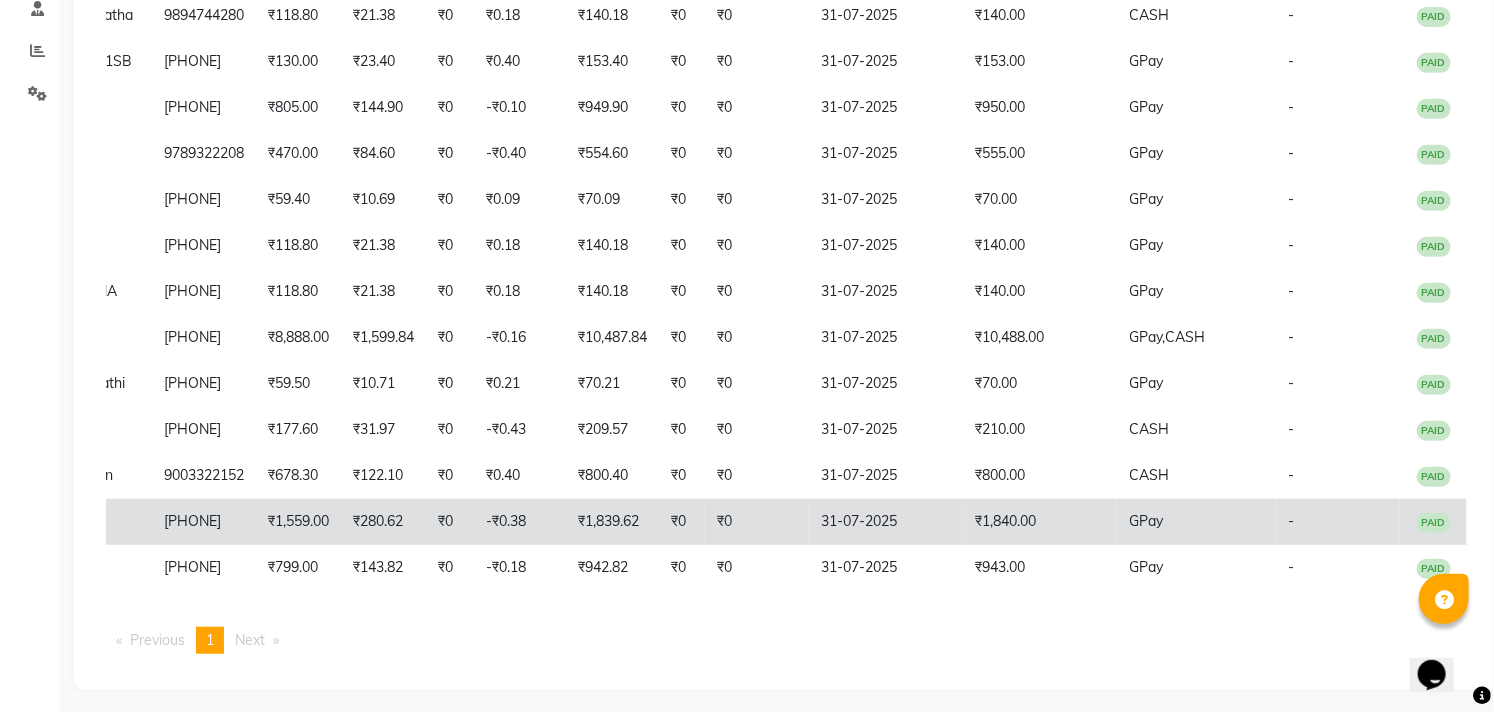 click on "31-07-2025" 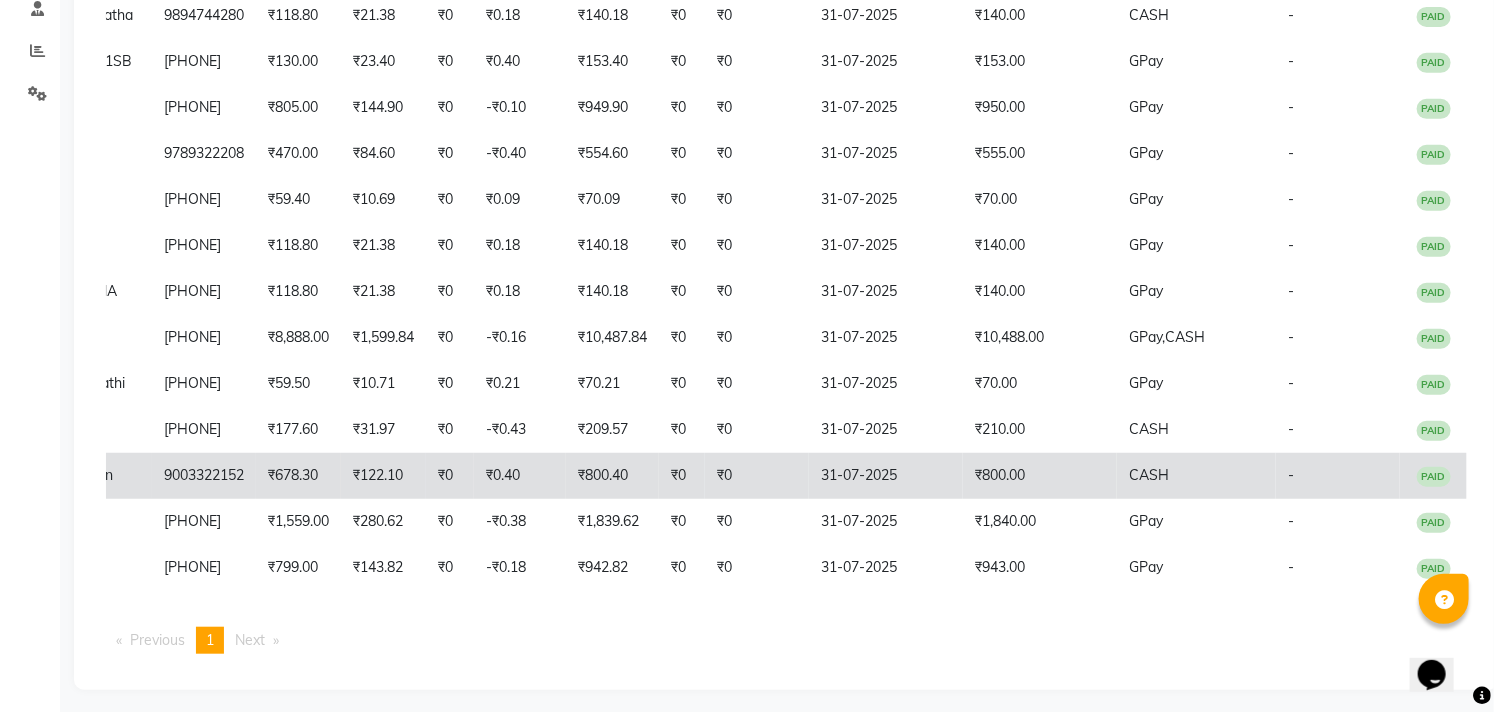 click on "₹0.40" 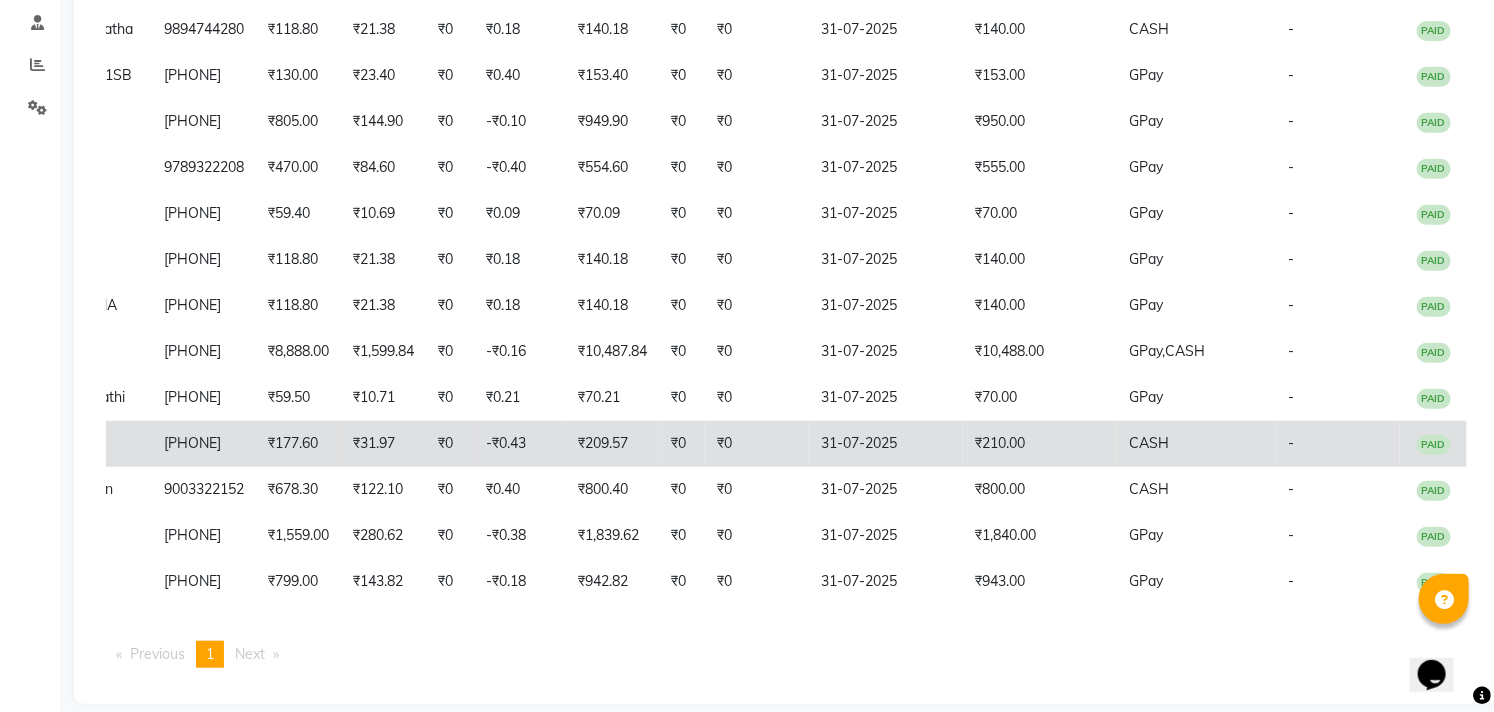 scroll, scrollTop: 392, scrollLeft: 0, axis: vertical 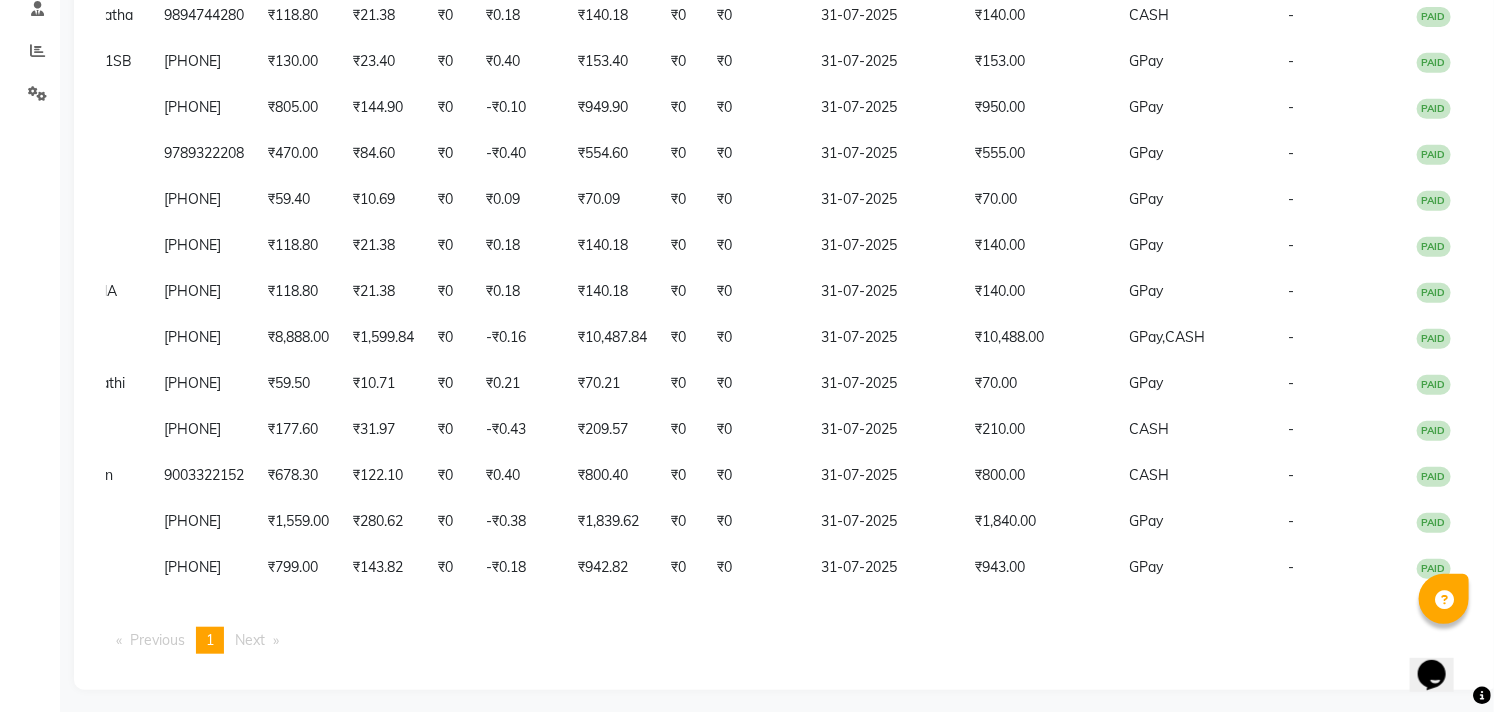 drag, startPoint x: 895, startPoint y: 325, endPoint x: 416, endPoint y: 597, distance: 550.8403 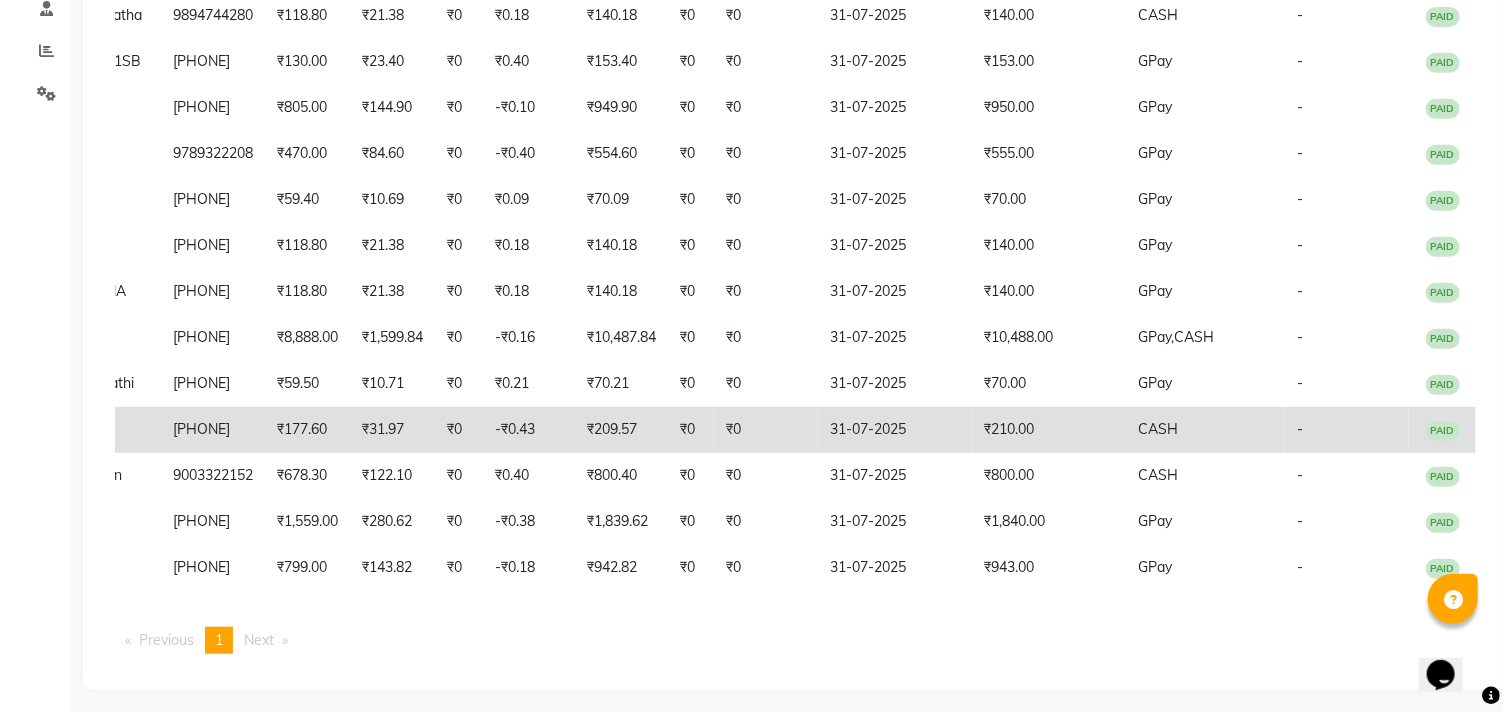 scroll, scrollTop: 0, scrollLeft: 0, axis: both 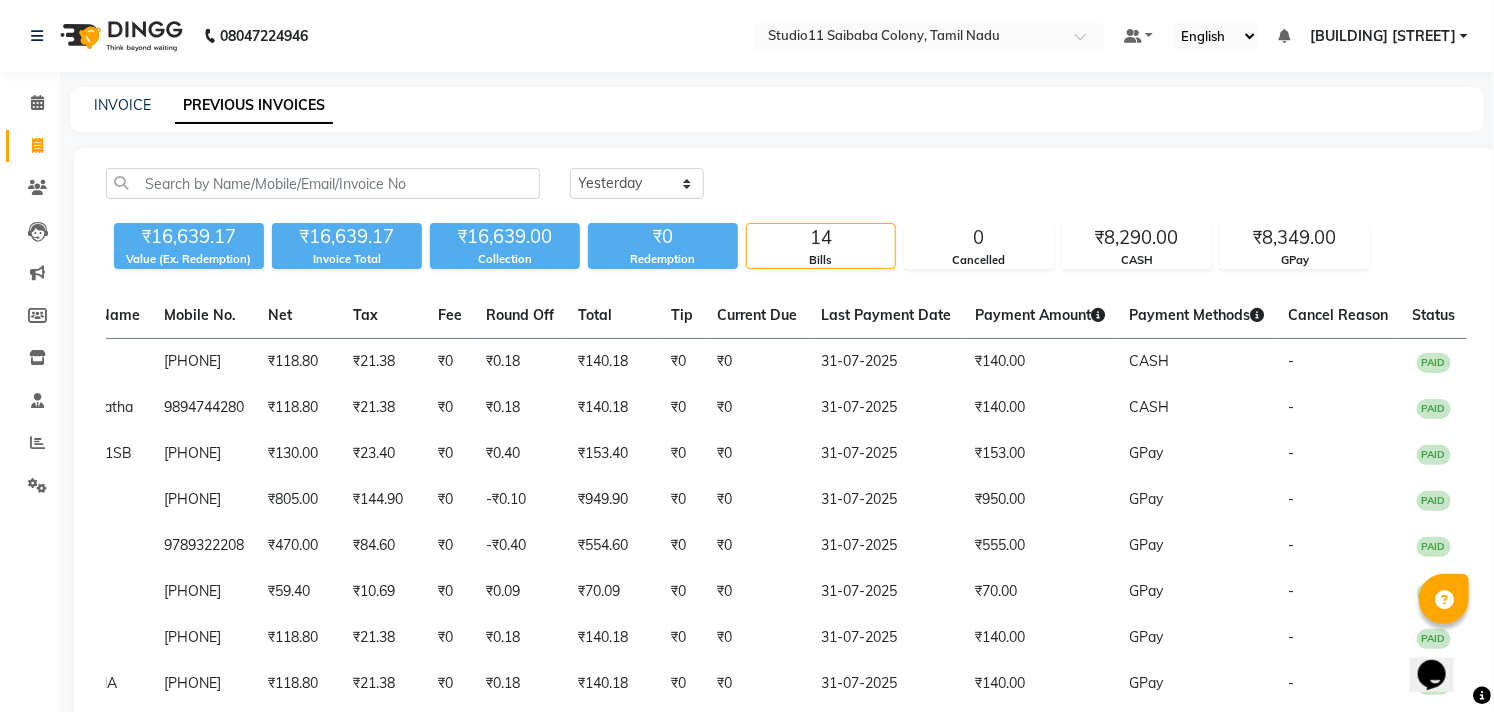 click on "INVOICE" 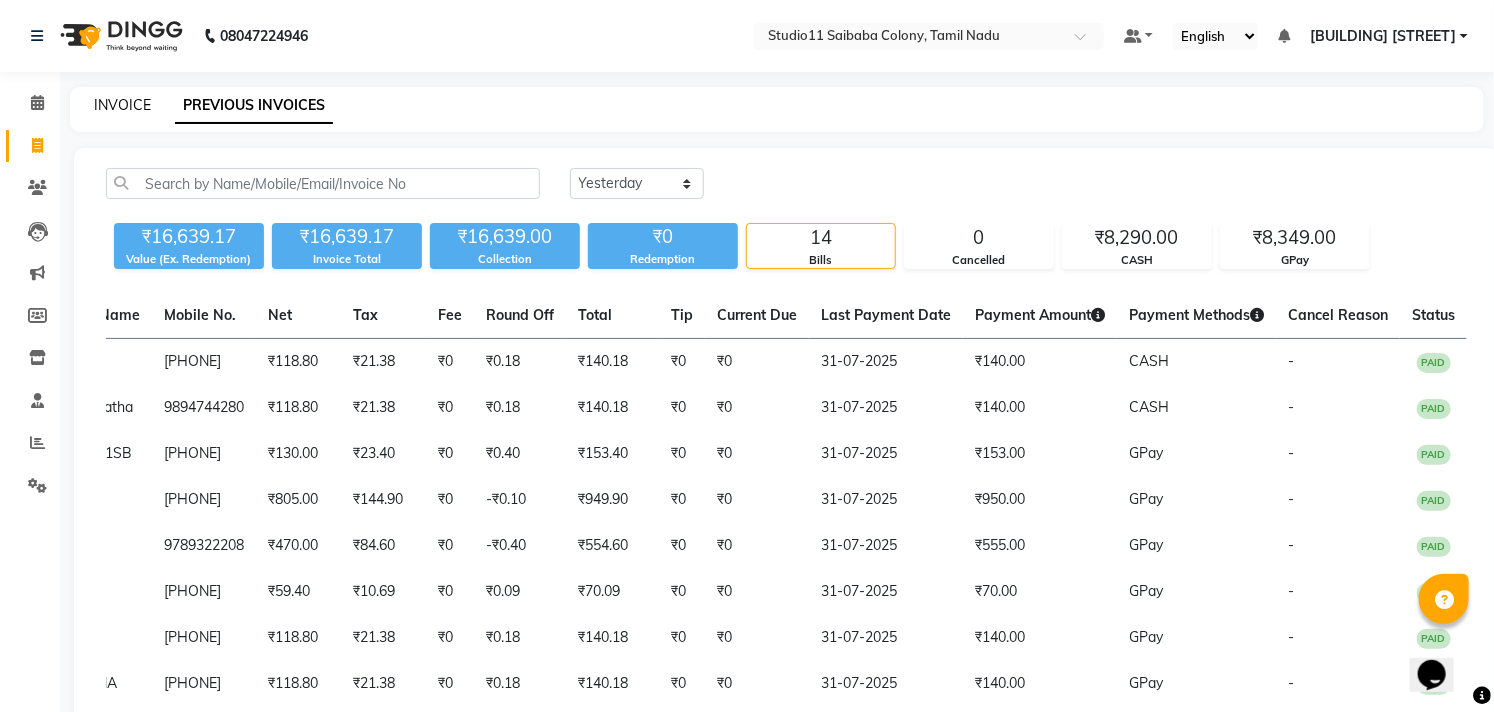 click on "INVOICE" 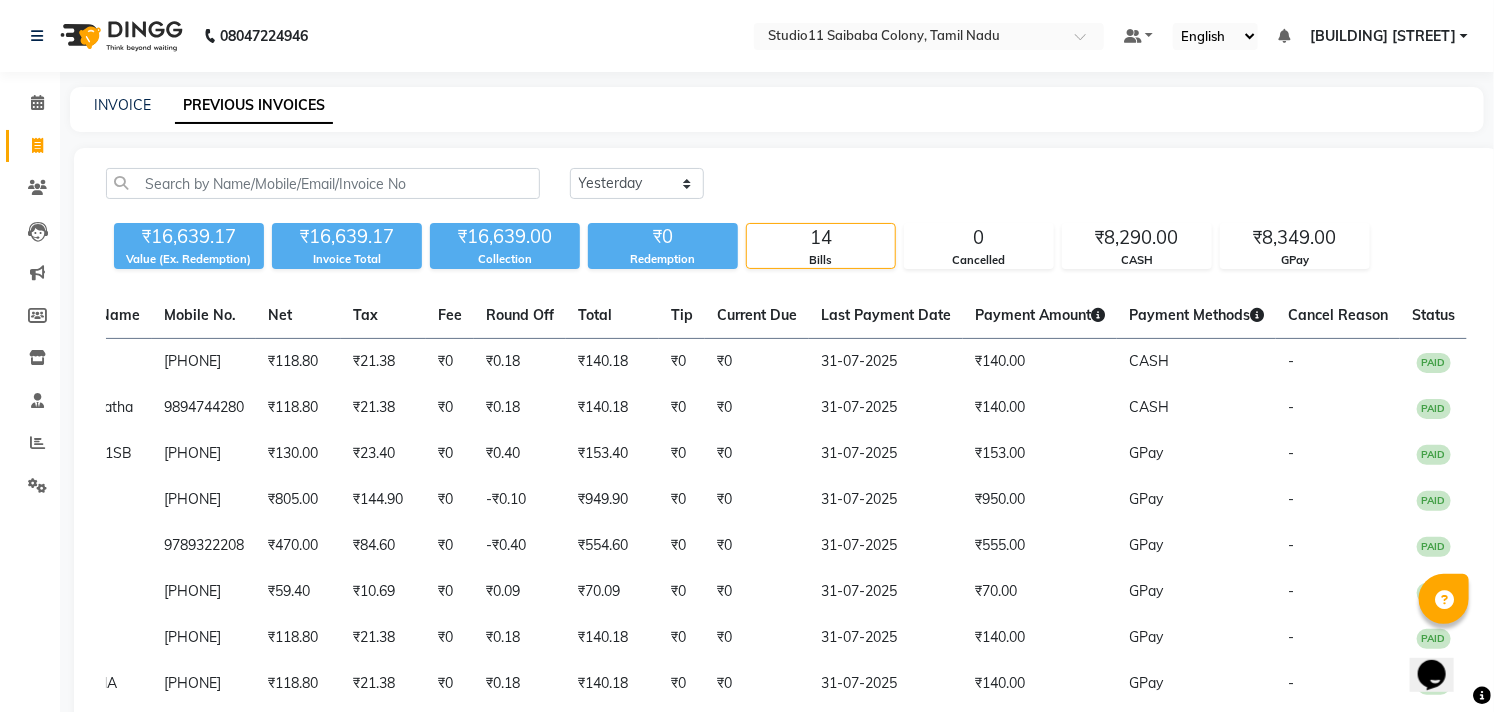 select on "service" 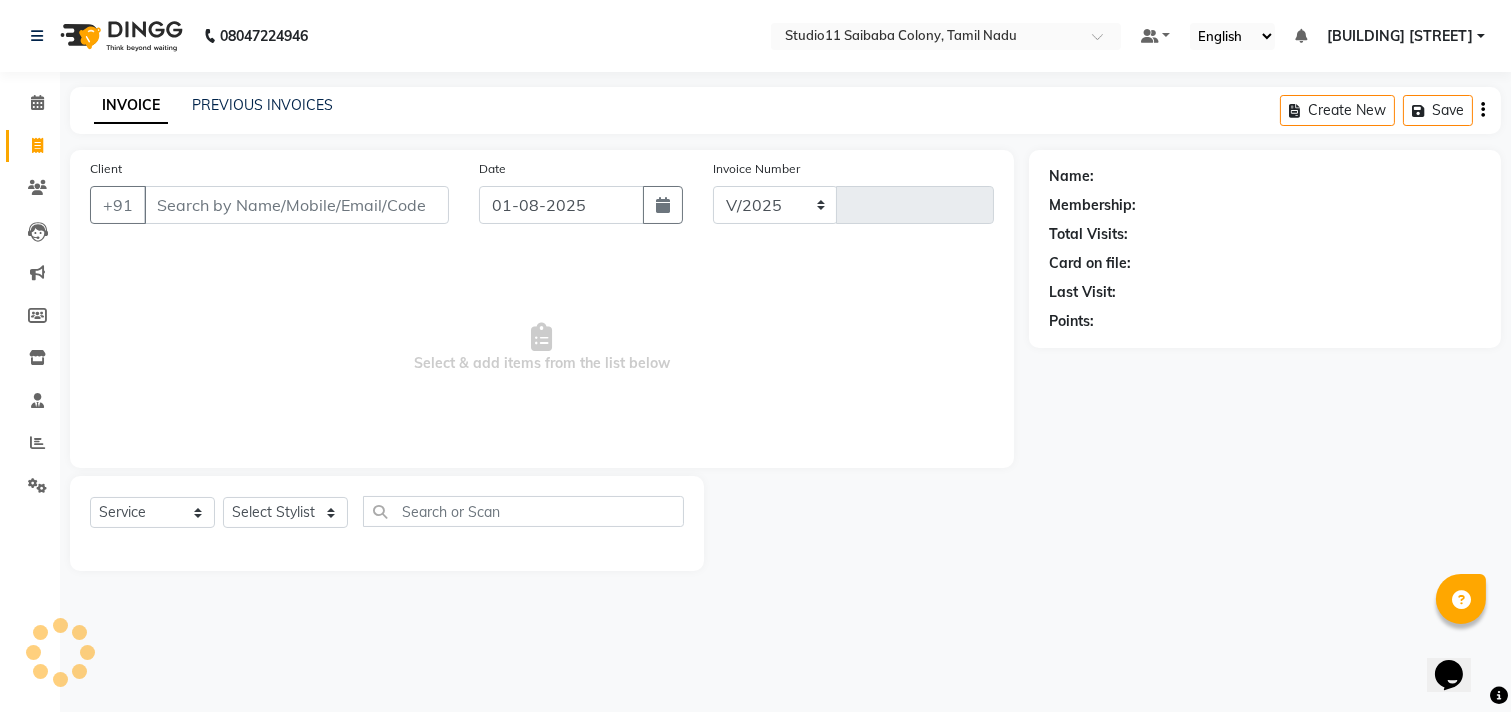 select on "7717" 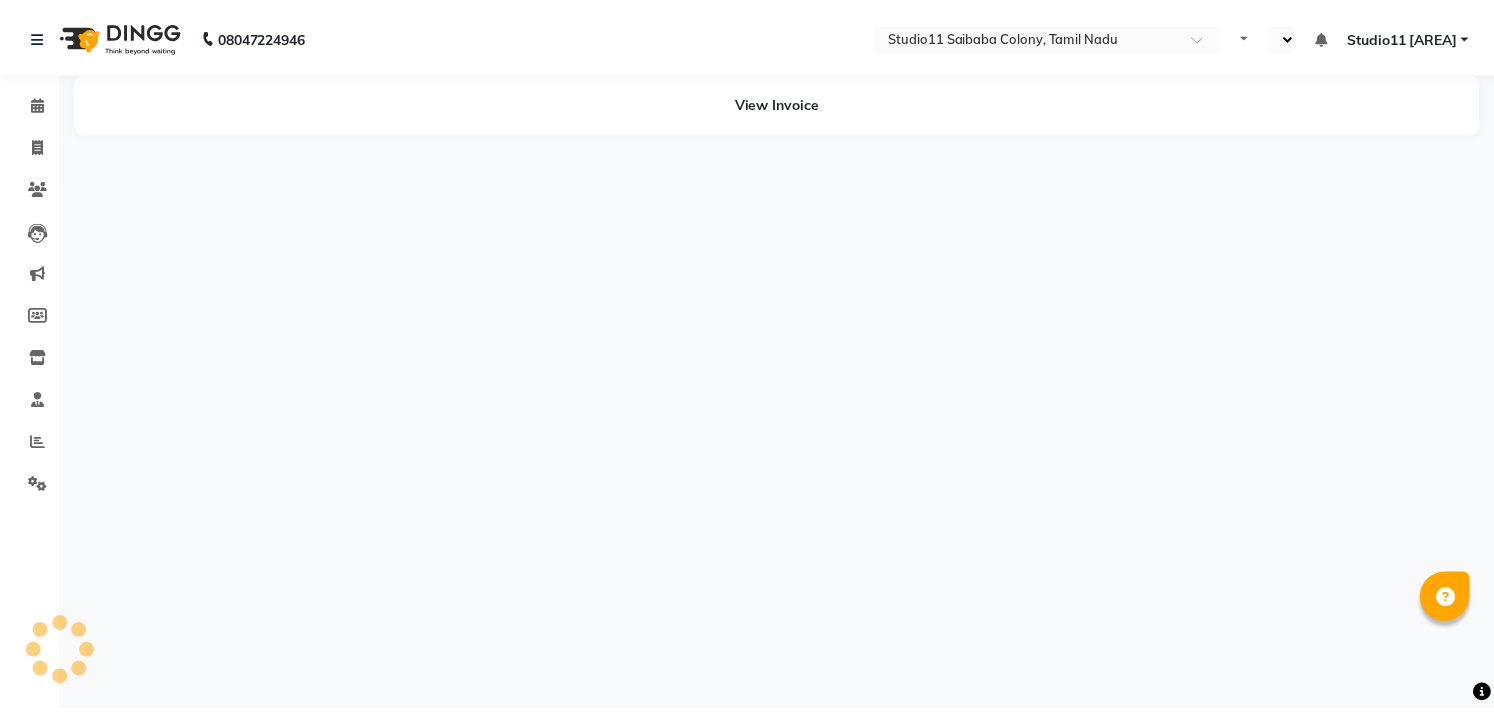 scroll, scrollTop: 0, scrollLeft: 0, axis: both 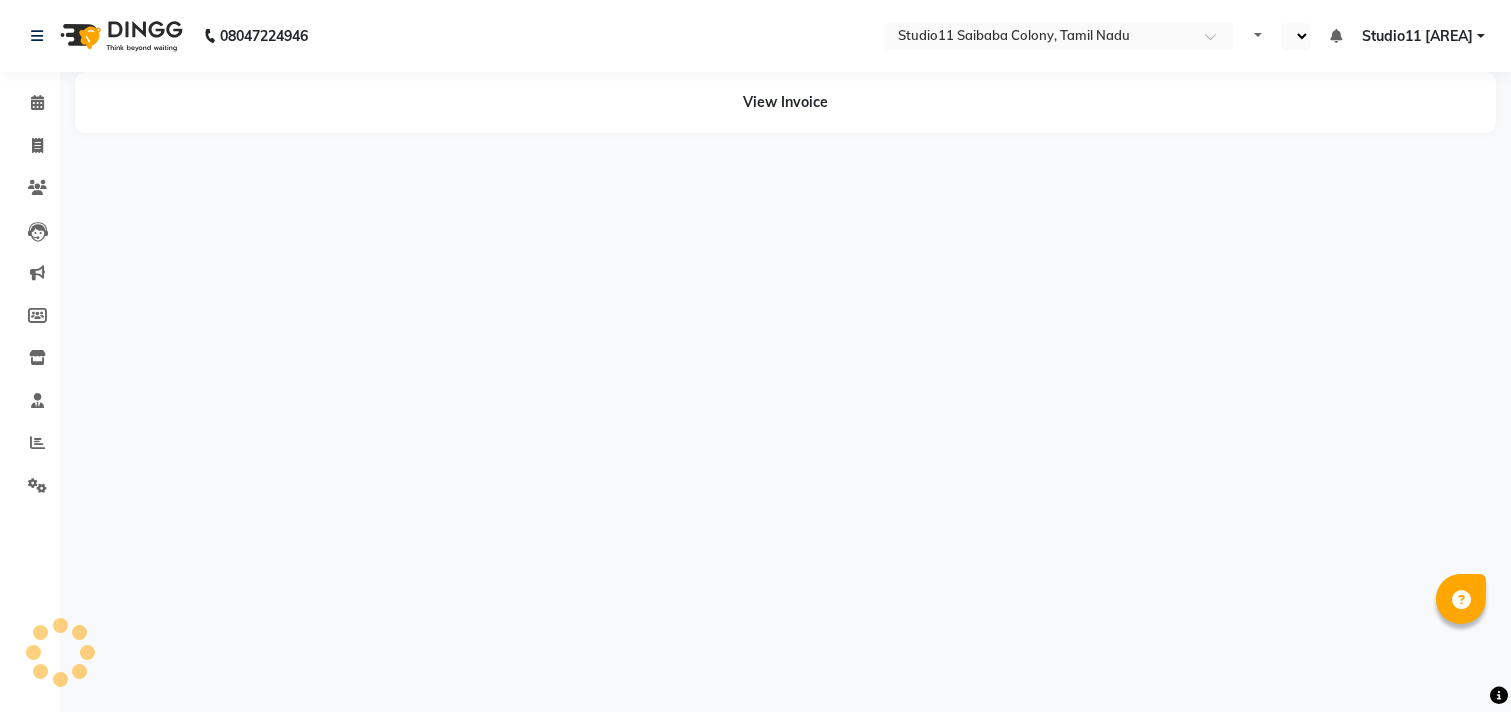 select on "en" 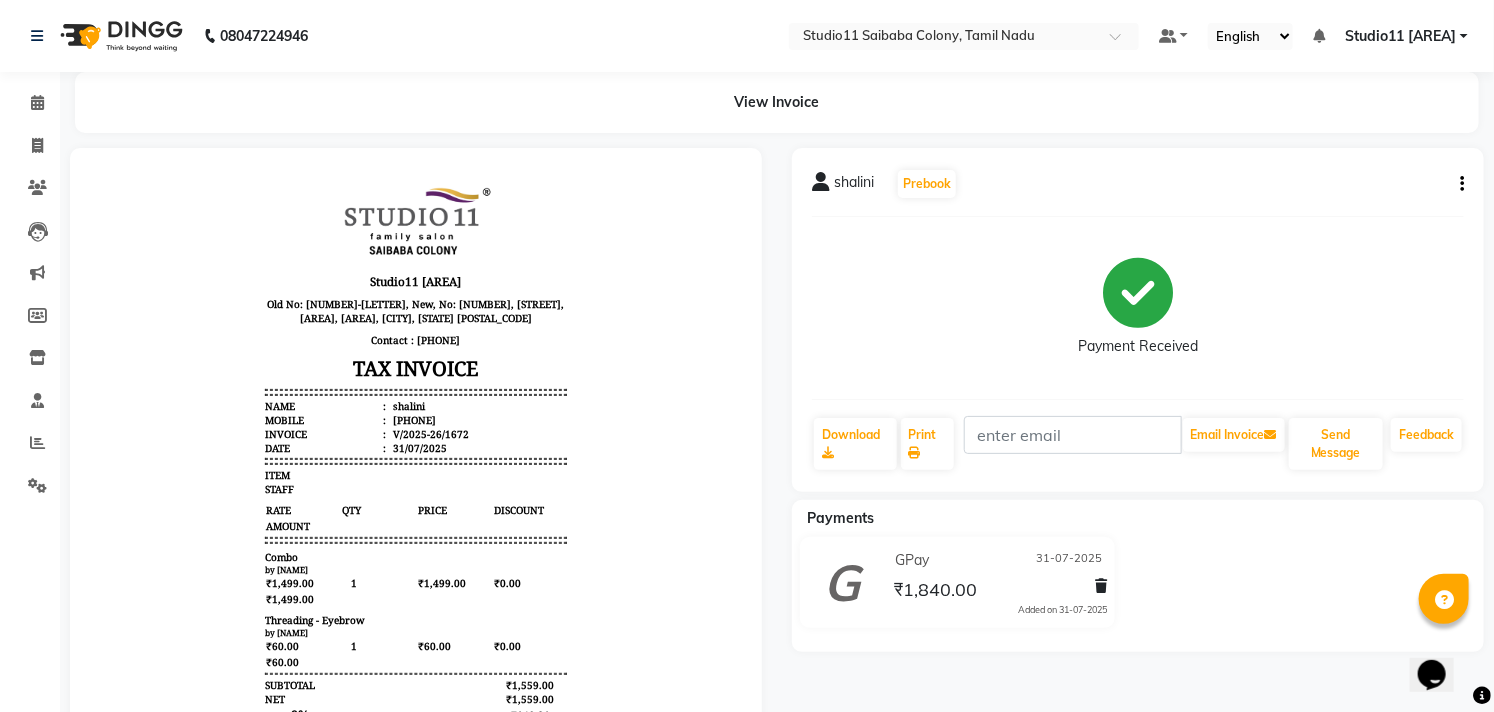 scroll, scrollTop: 0, scrollLeft: 0, axis: both 